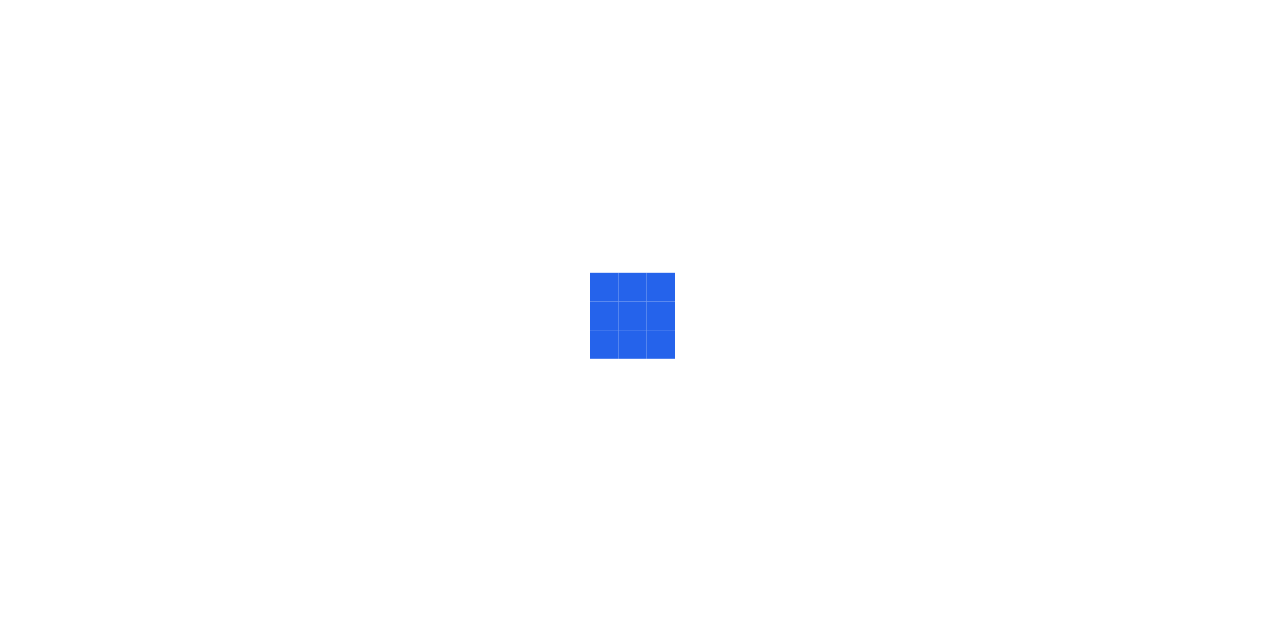 scroll, scrollTop: 0, scrollLeft: 0, axis: both 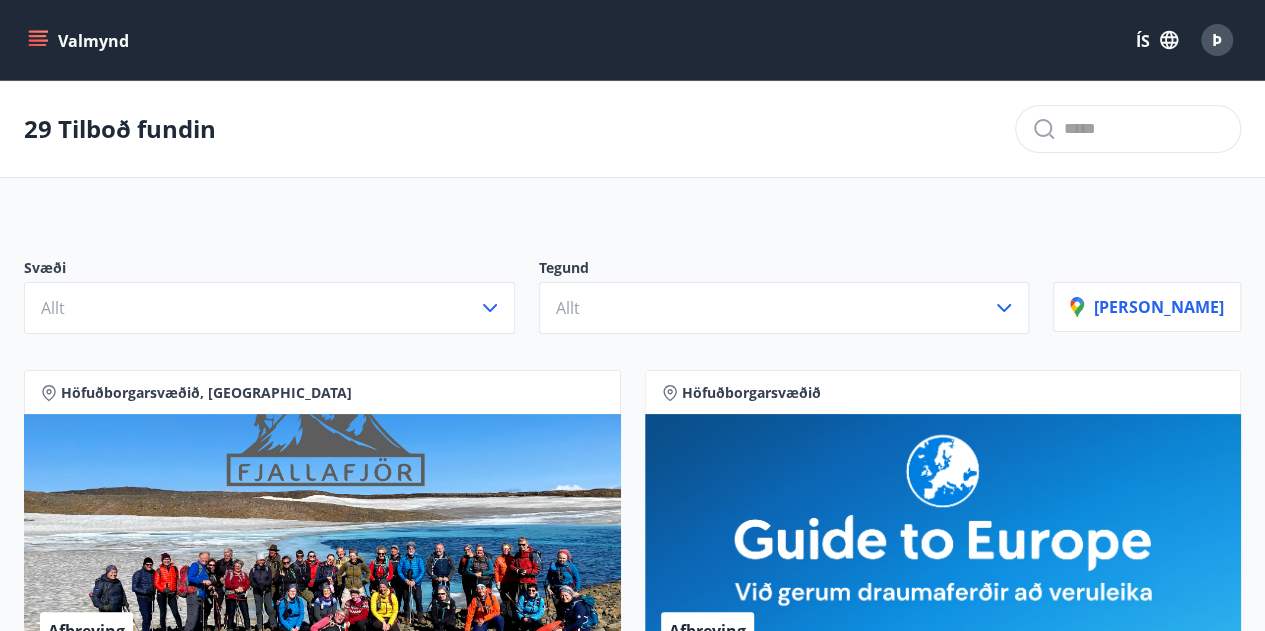 click on "Afþreying" at bounding box center (943, 540) 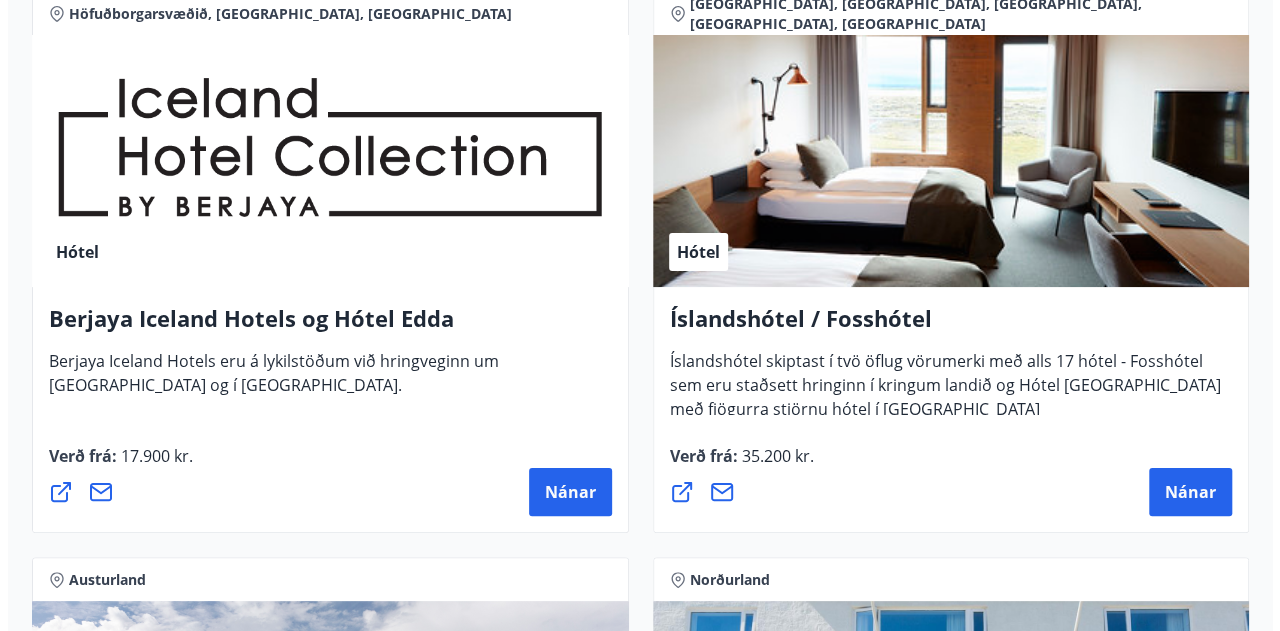 scroll, scrollTop: 3787, scrollLeft: 0, axis: vertical 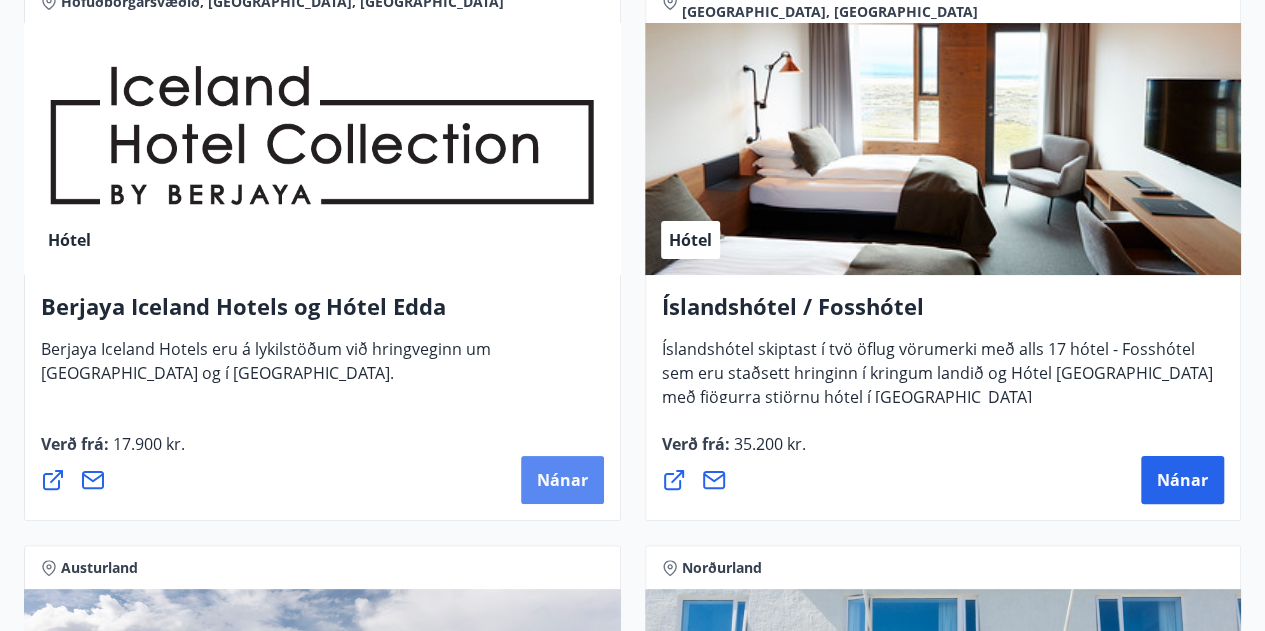 click on "Nánar" at bounding box center [562, 480] 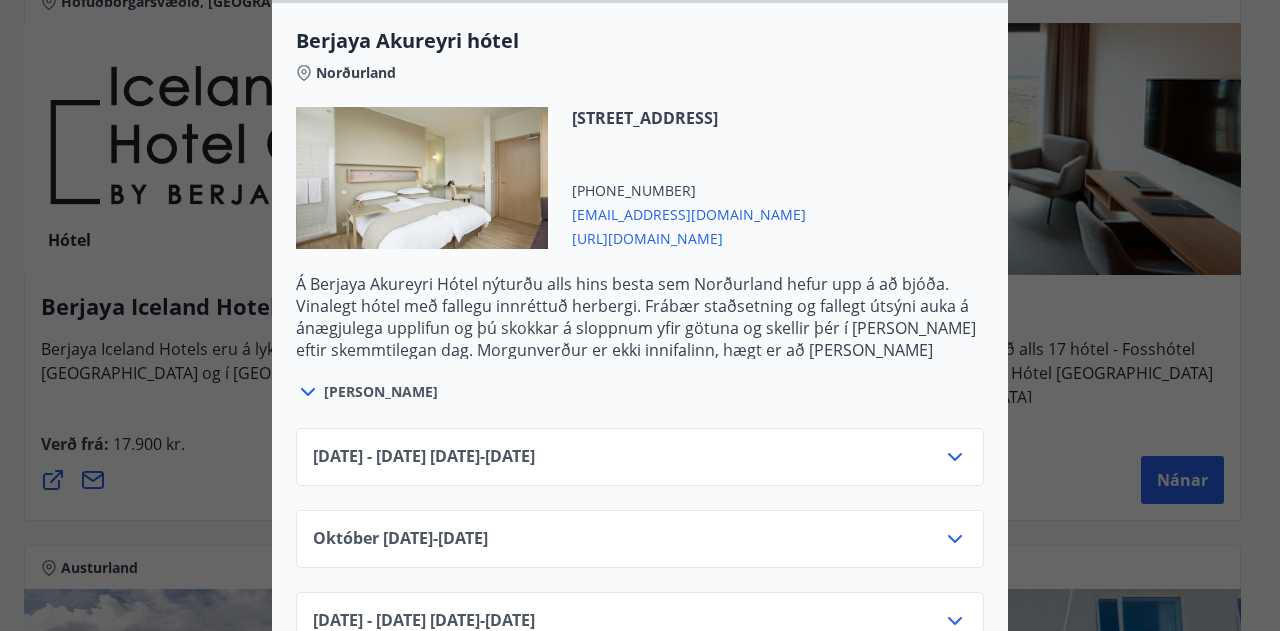 scroll, scrollTop: 1228, scrollLeft: 0, axis: vertical 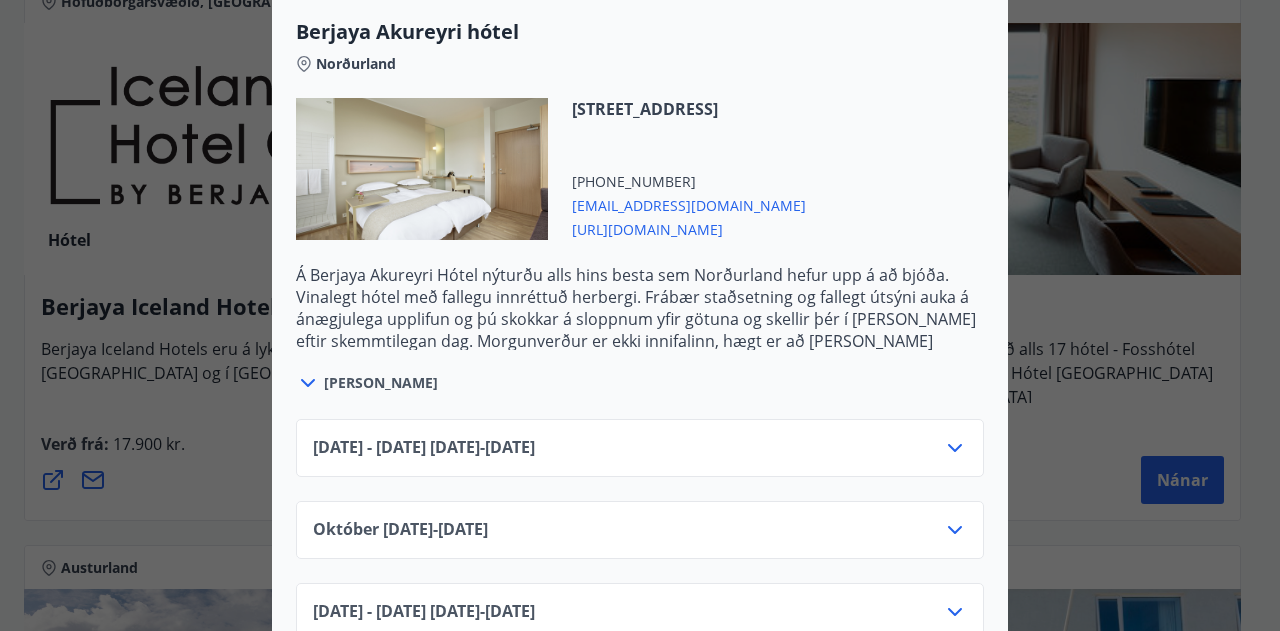 click 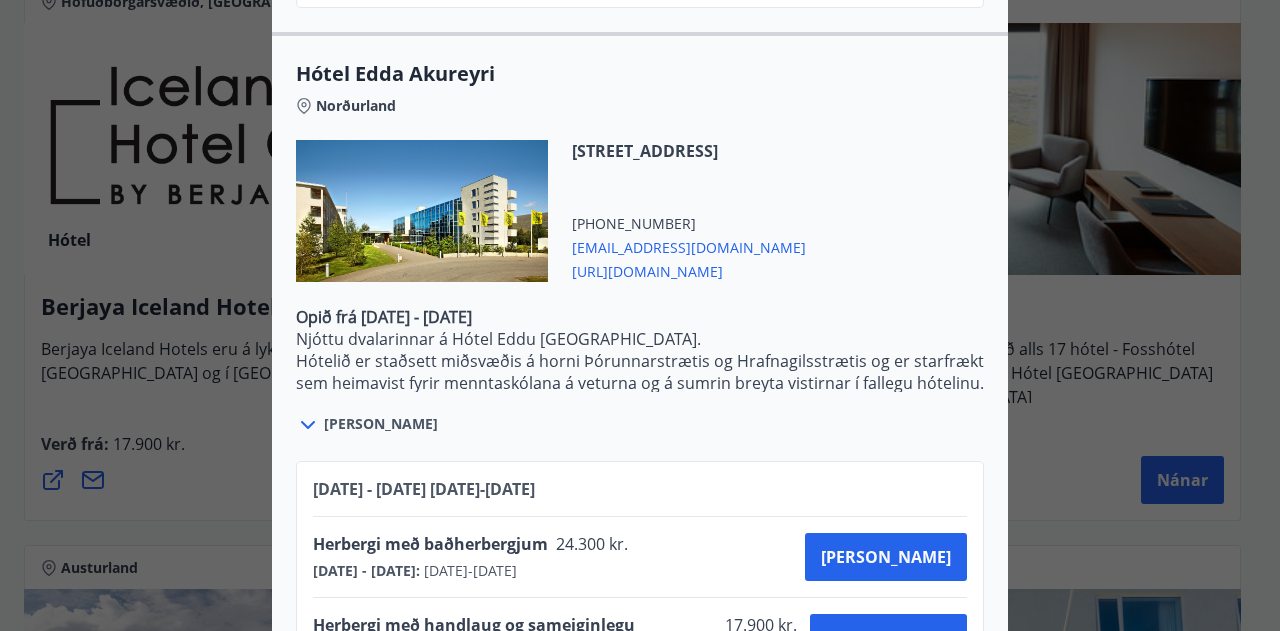 scroll, scrollTop: 4522, scrollLeft: 0, axis: vertical 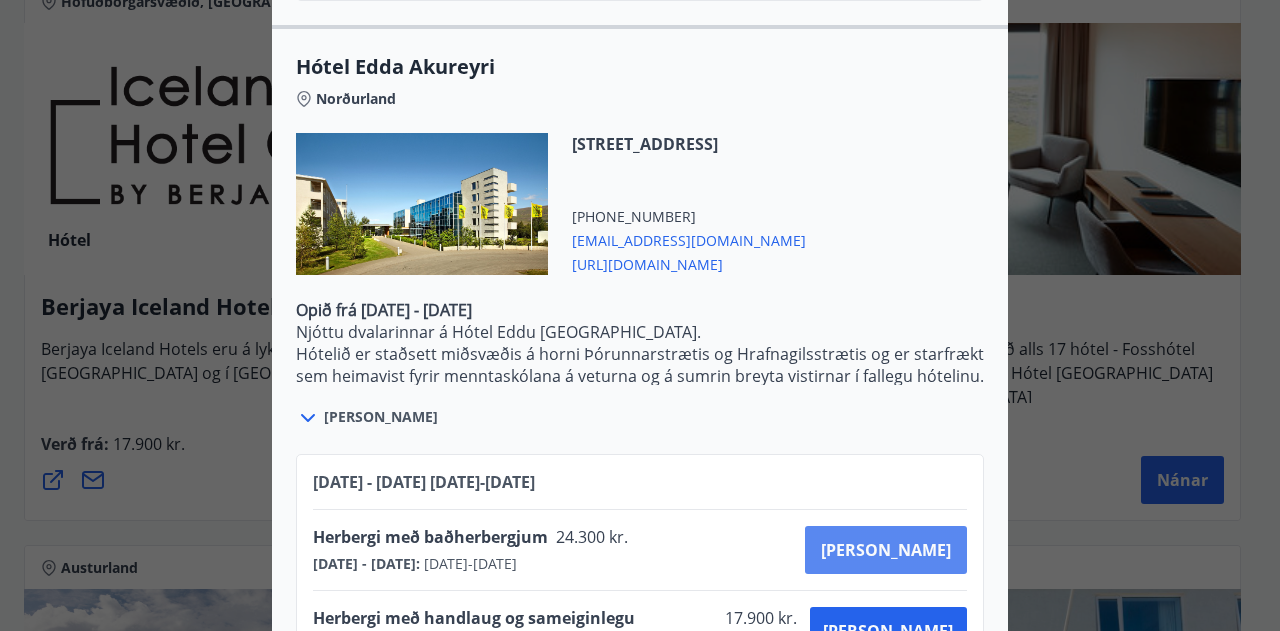 click on "[PERSON_NAME]" at bounding box center [886, 550] 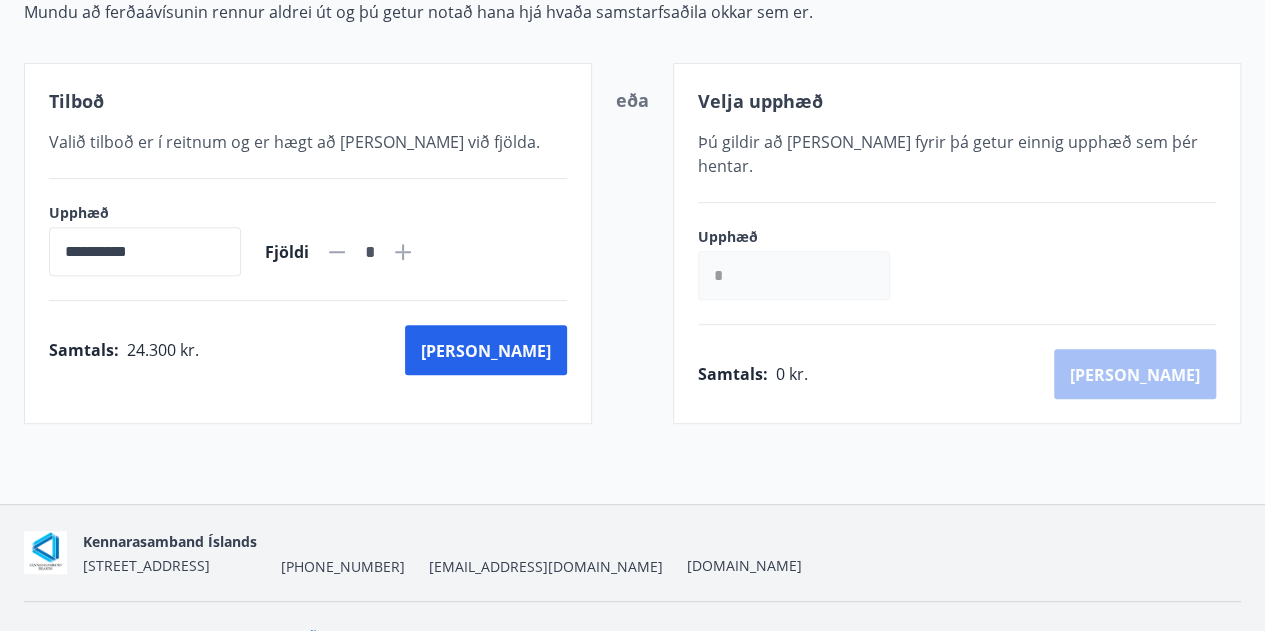 scroll, scrollTop: 336, scrollLeft: 0, axis: vertical 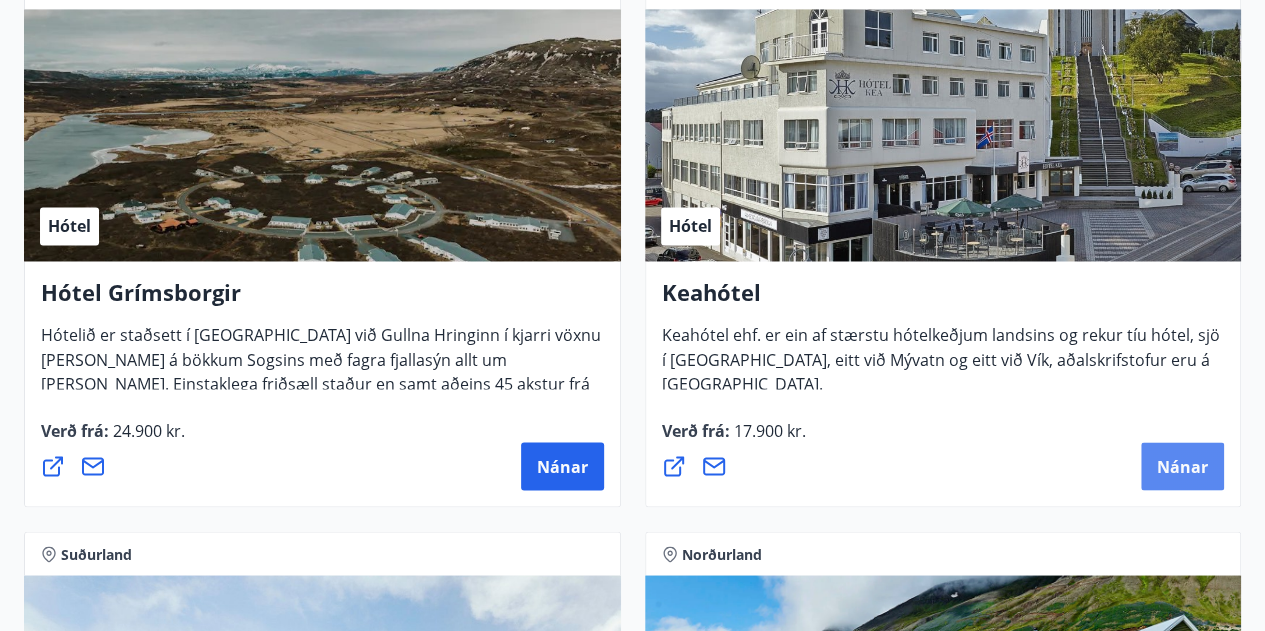 click on "Nánar" at bounding box center (1182, 466) 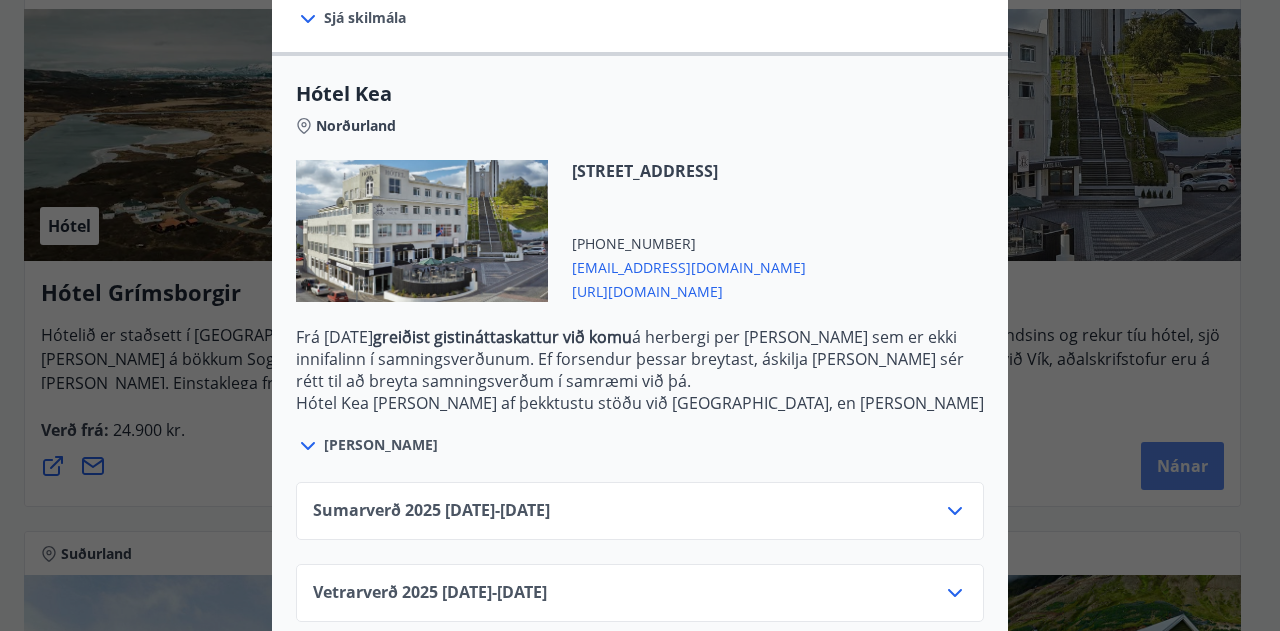scroll, scrollTop: 486, scrollLeft: 0, axis: vertical 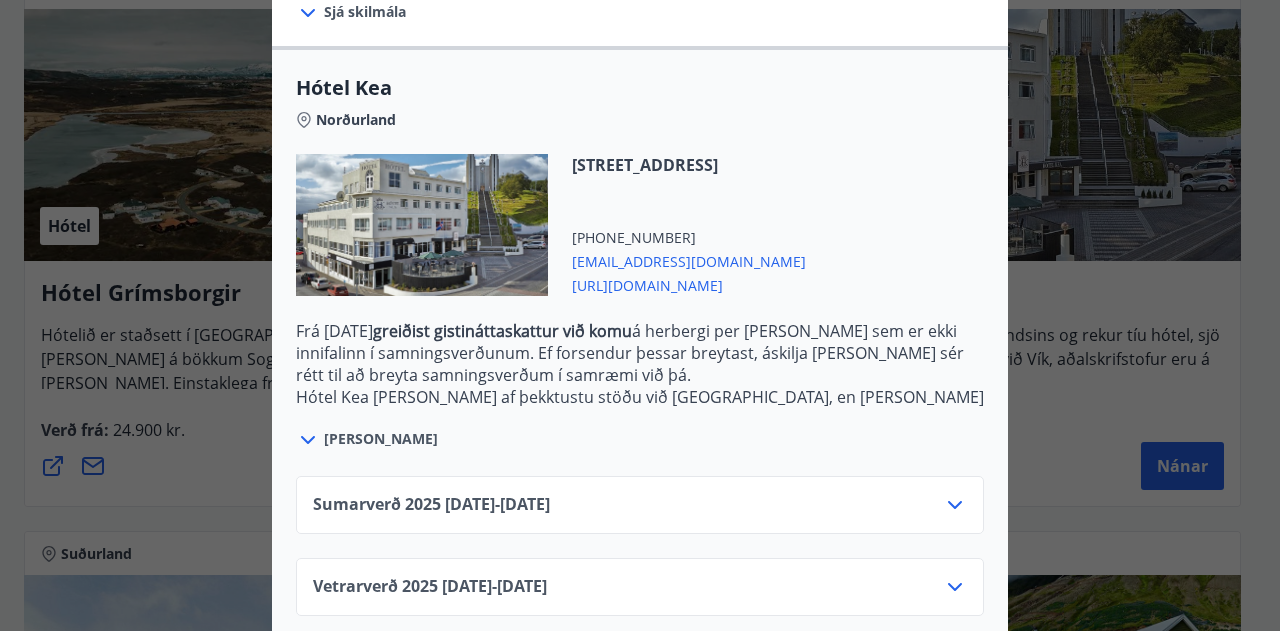 click on "Sumarverð [PHONE_NUMBER][DATE]  -  [DATE]" at bounding box center [640, 513] 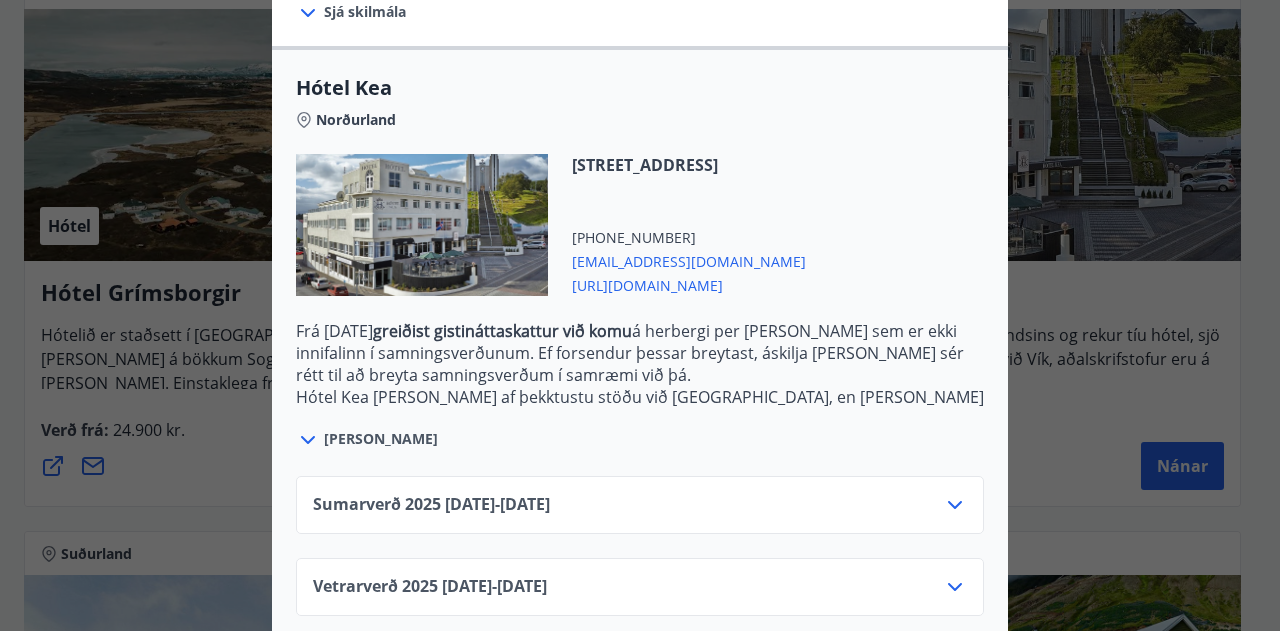 click 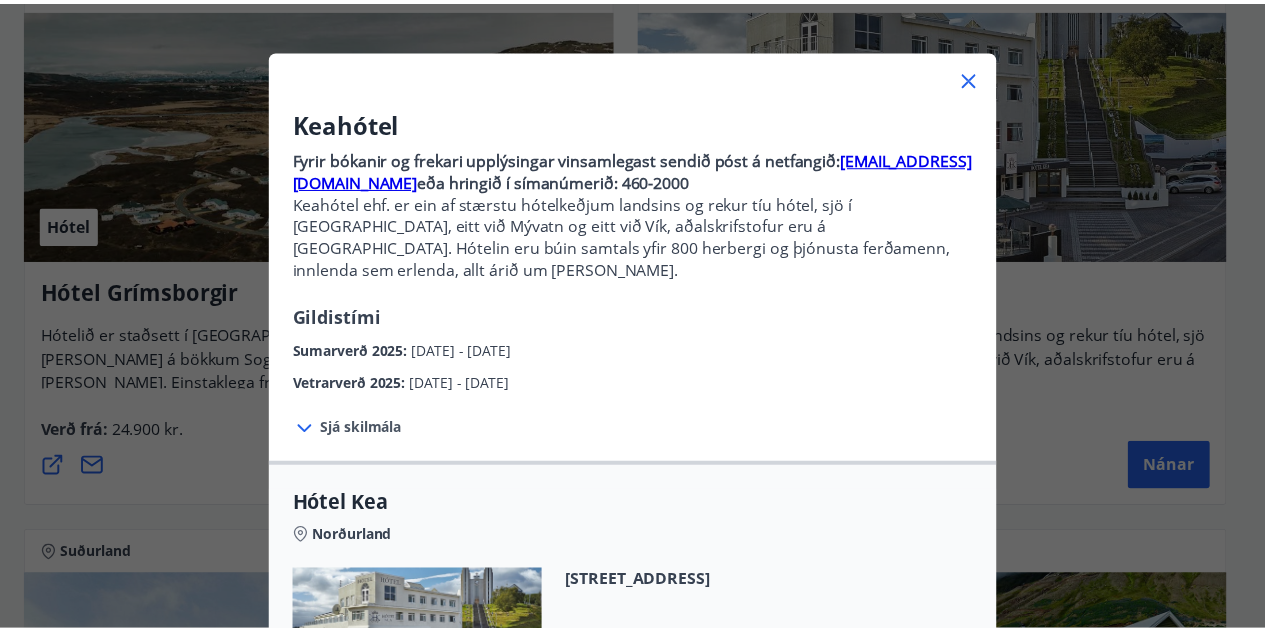 scroll, scrollTop: 72, scrollLeft: 0, axis: vertical 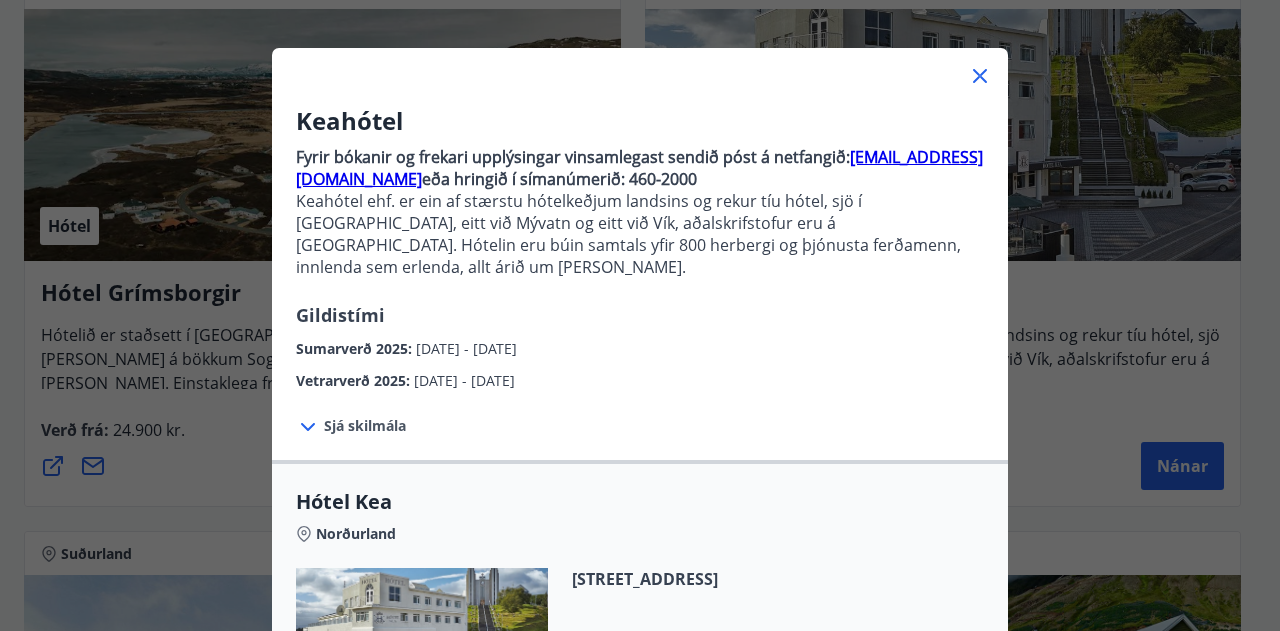 click 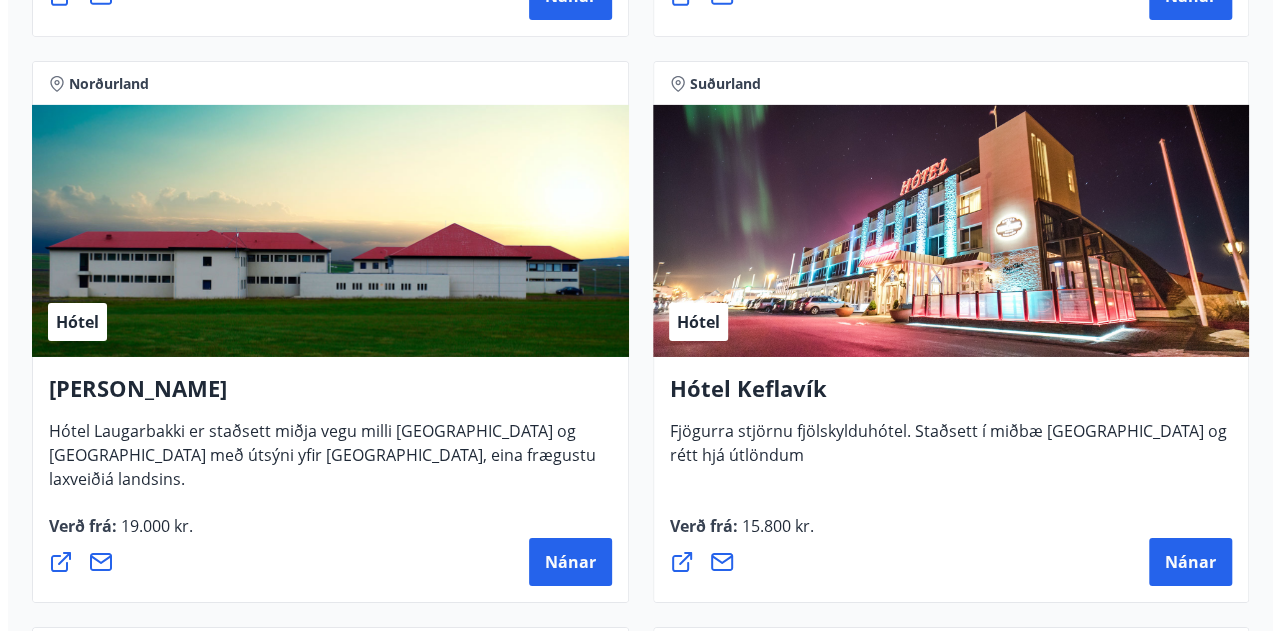 scroll, scrollTop: 7102, scrollLeft: 0, axis: vertical 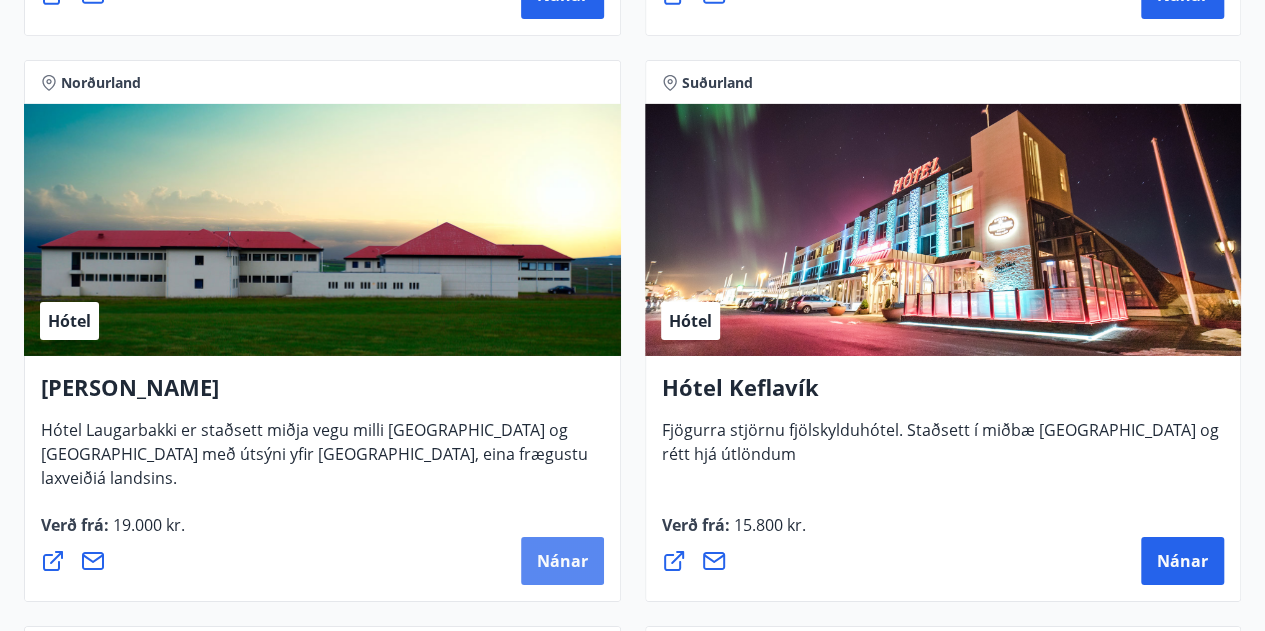 click on "Nánar" at bounding box center (562, 561) 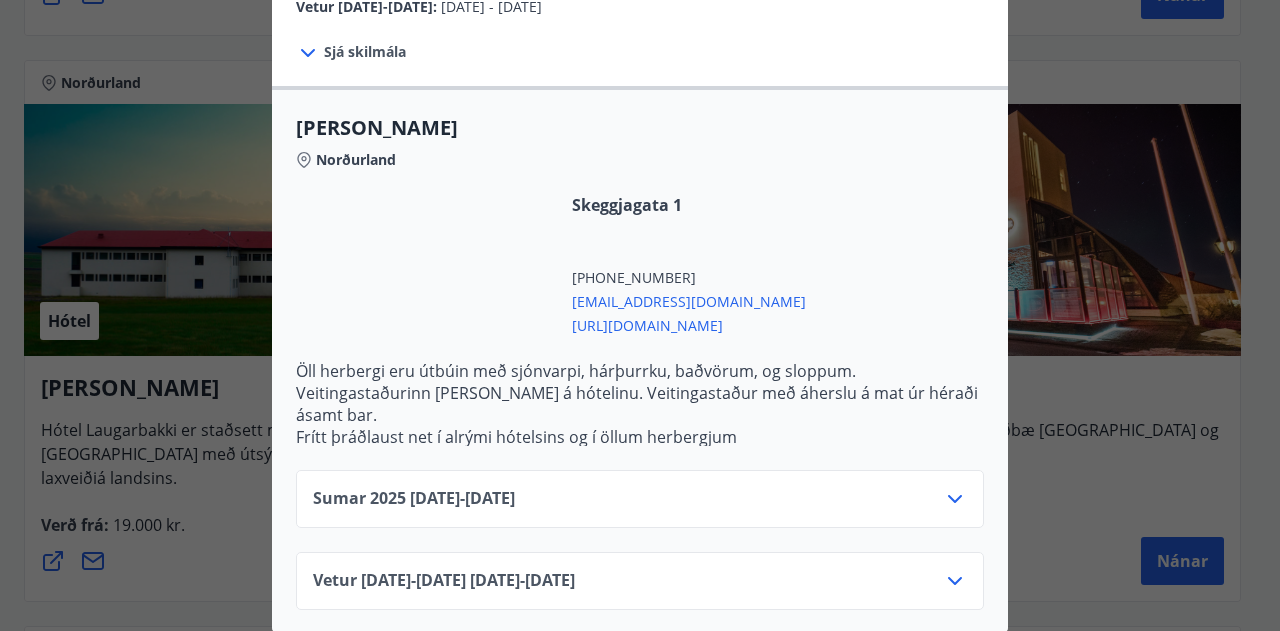 scroll, scrollTop: 616, scrollLeft: 0, axis: vertical 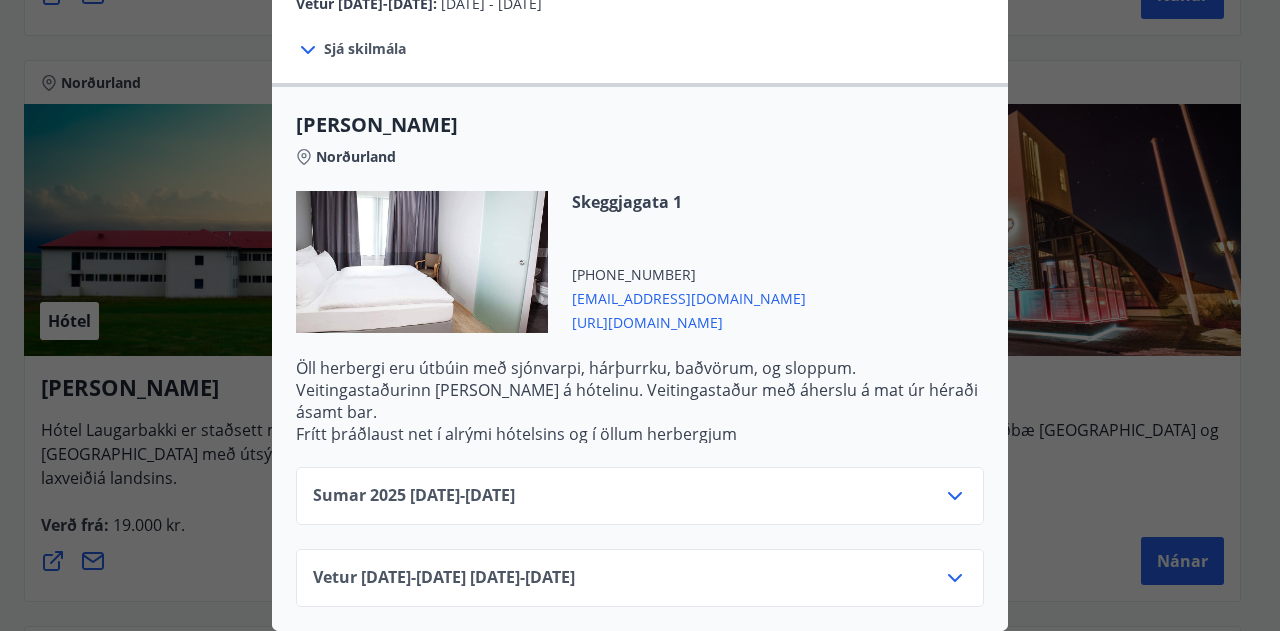 click 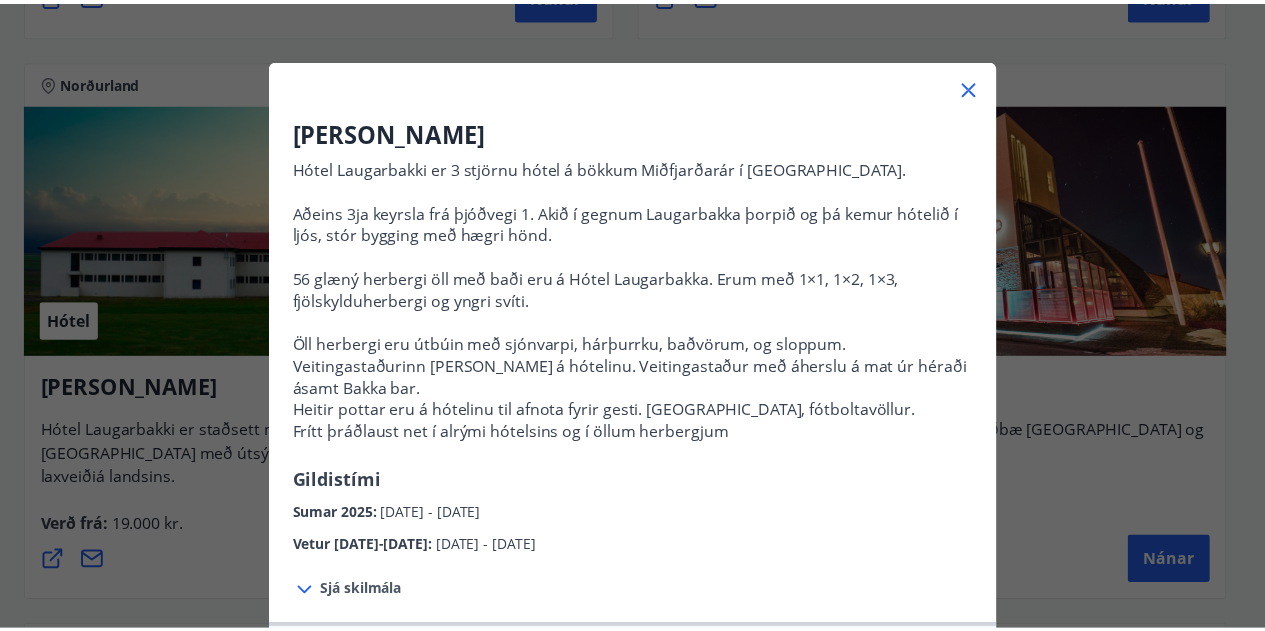 scroll, scrollTop: 0, scrollLeft: 0, axis: both 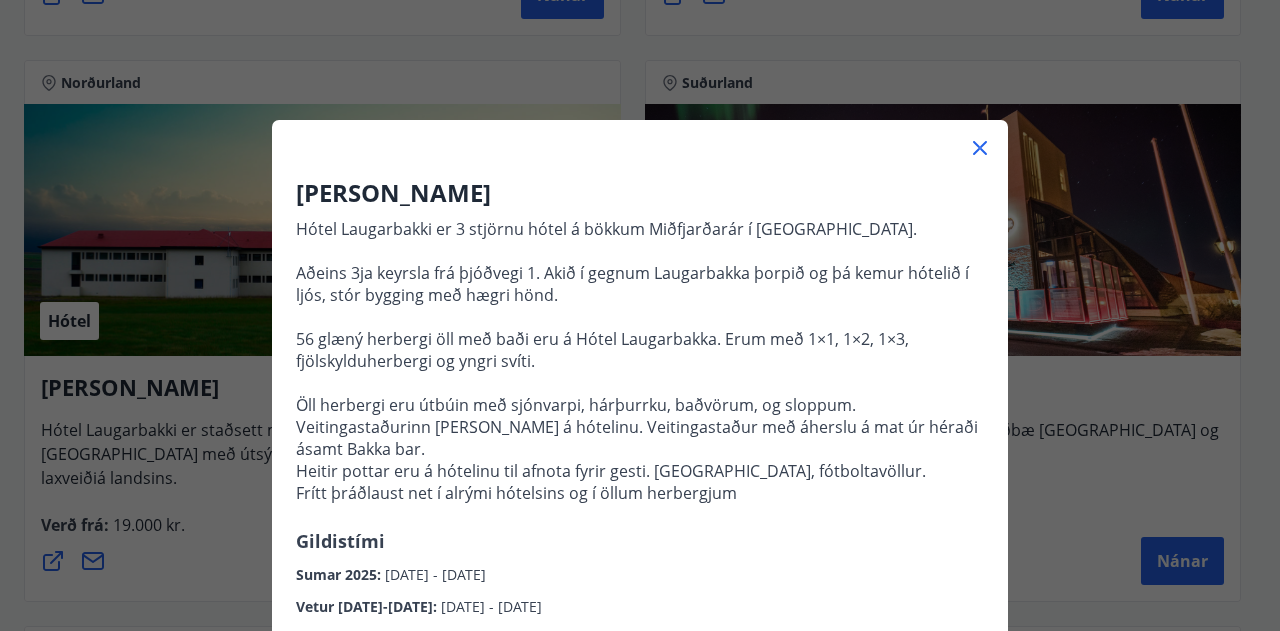 click 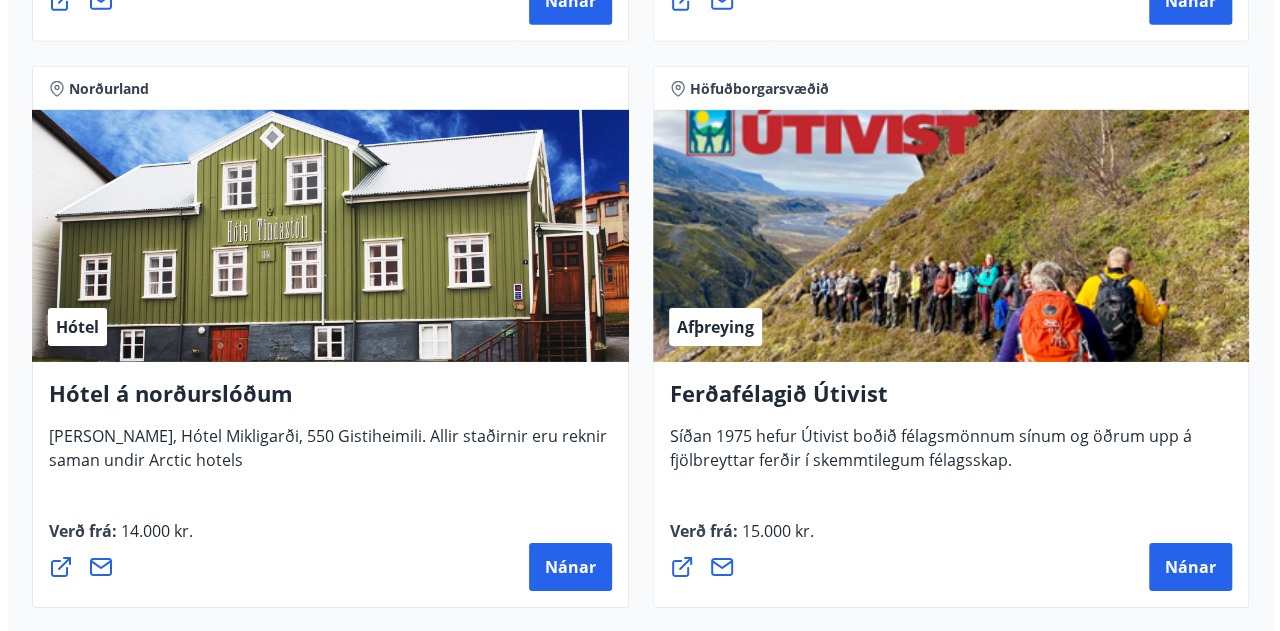 scroll, scrollTop: 3152, scrollLeft: 0, axis: vertical 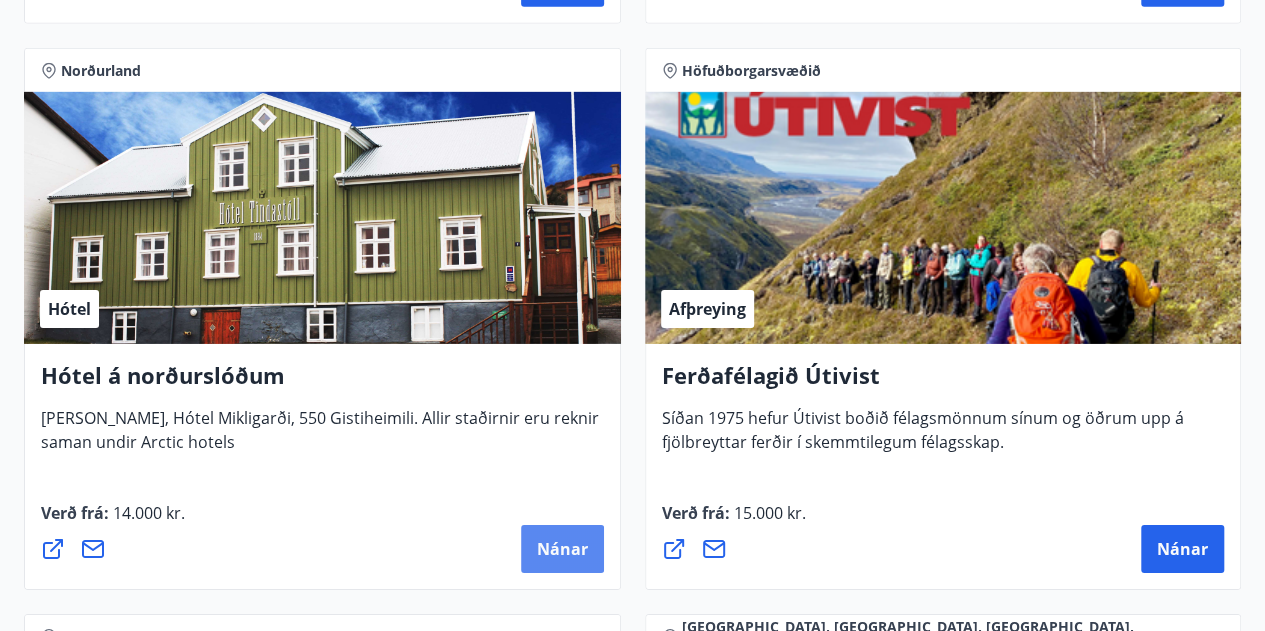 click on "Nánar" at bounding box center (562, 549) 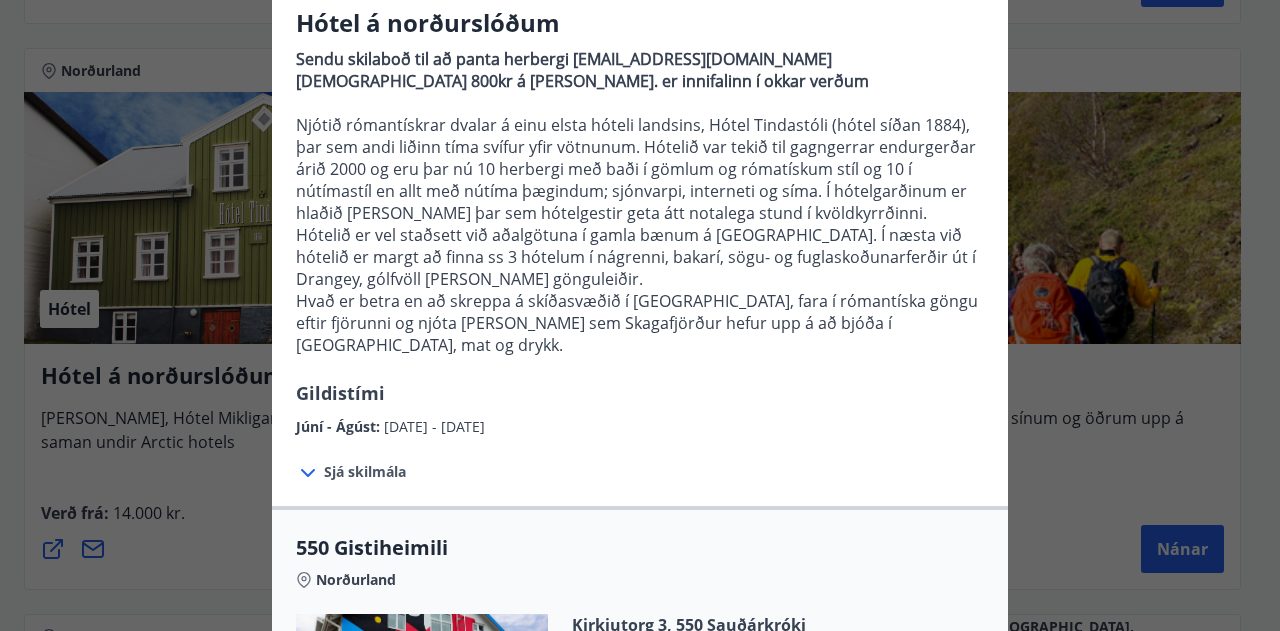 scroll, scrollTop: 172, scrollLeft: 0, axis: vertical 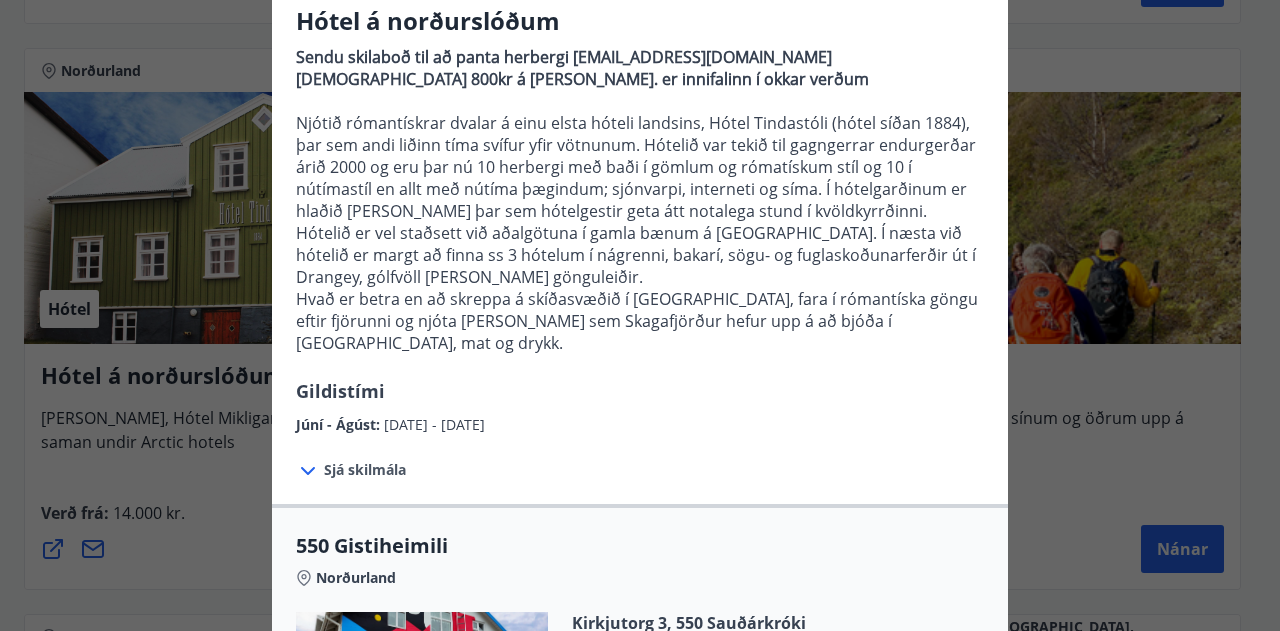 click on "Sjá skilmála" at bounding box center (365, 469) 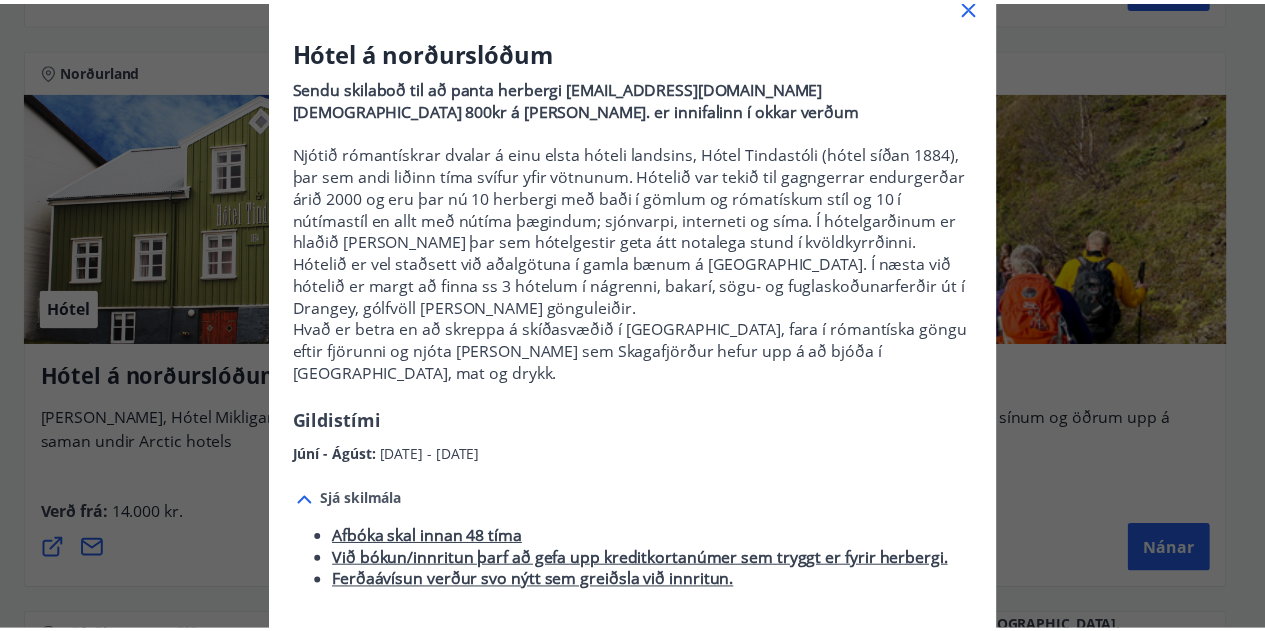 scroll, scrollTop: 0, scrollLeft: 0, axis: both 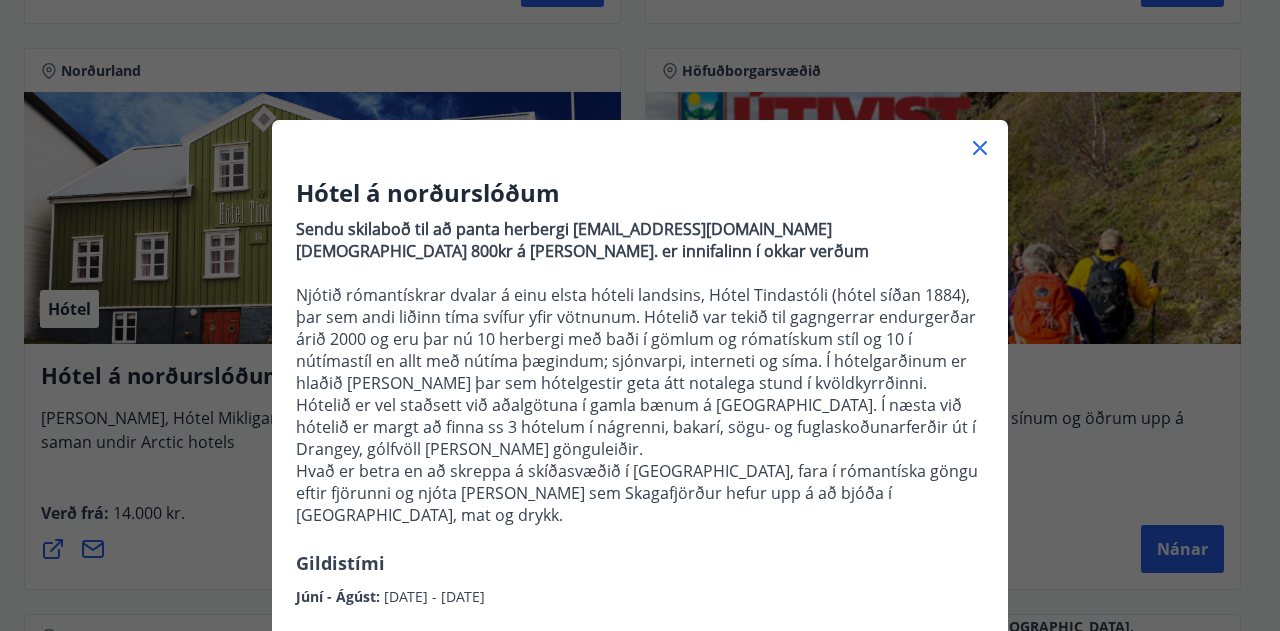 click 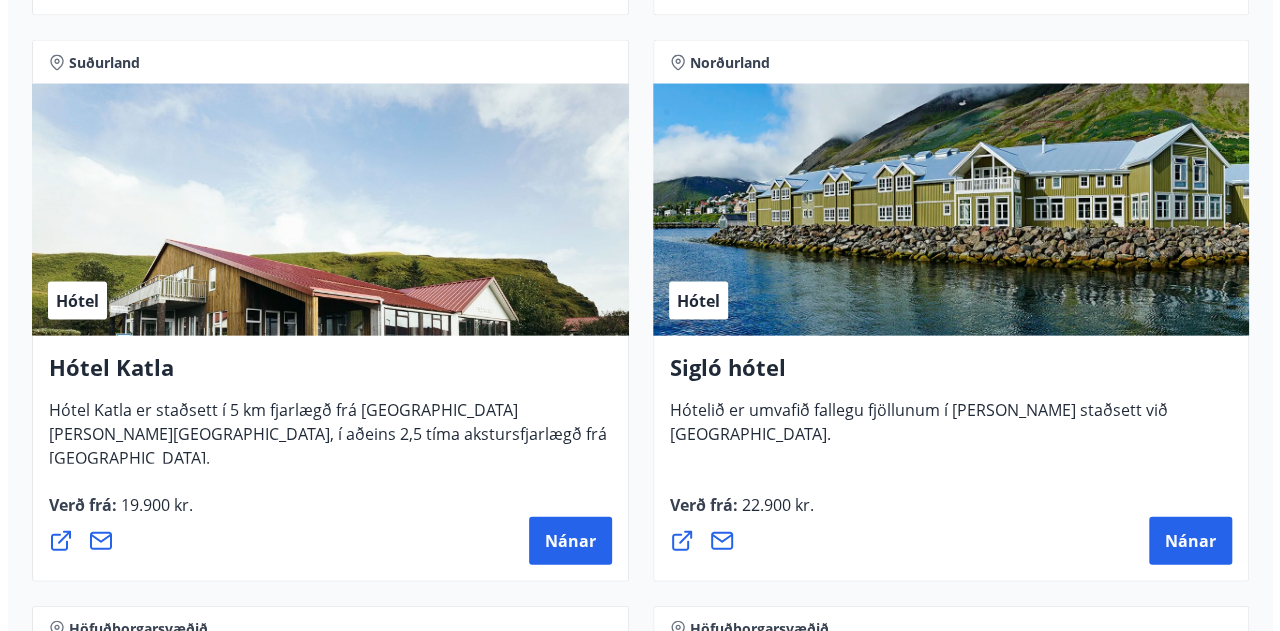 scroll, scrollTop: 2024, scrollLeft: 0, axis: vertical 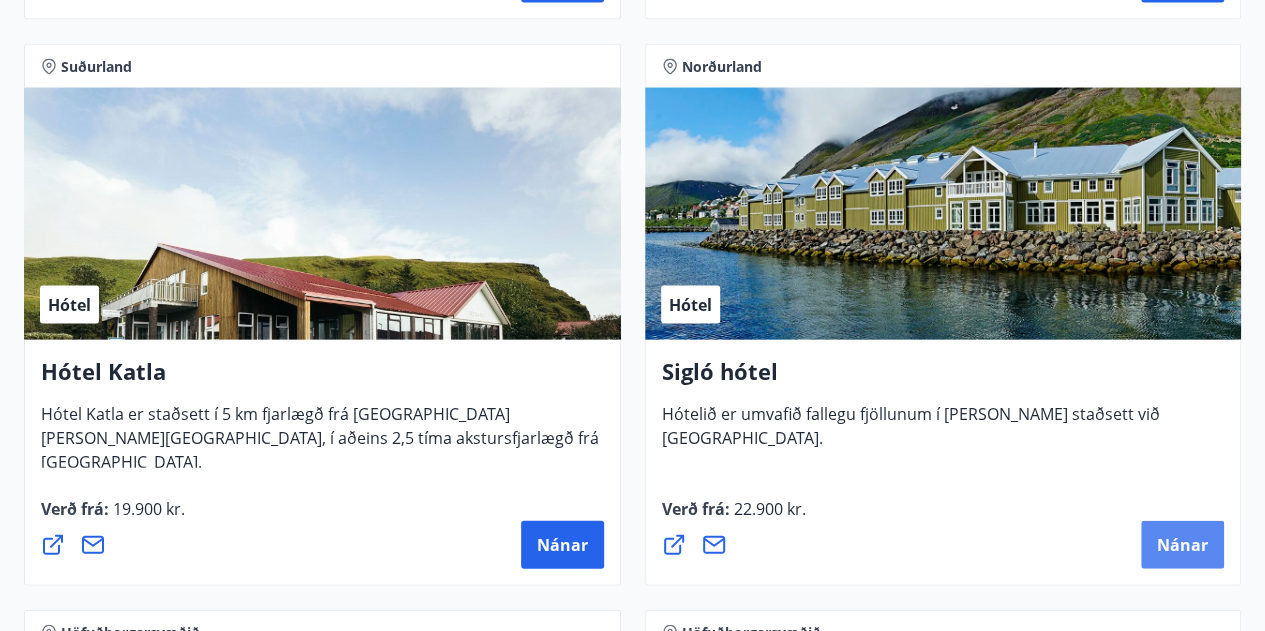 click on "Nánar" at bounding box center [1182, 545] 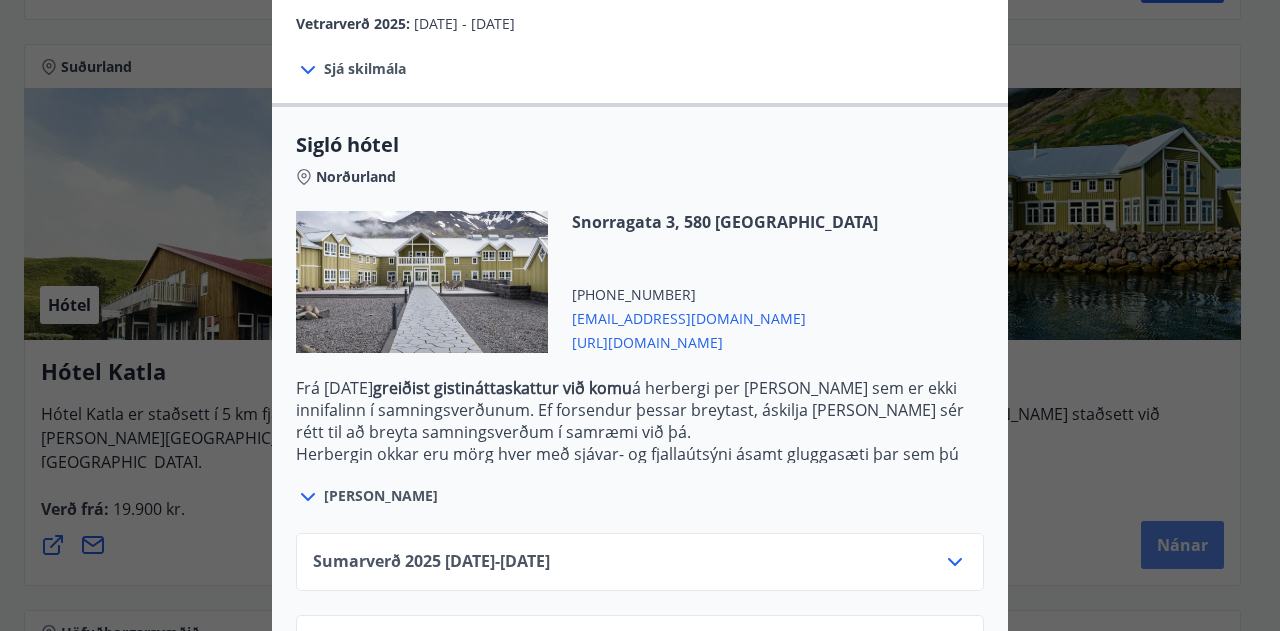 scroll, scrollTop: 508, scrollLeft: 0, axis: vertical 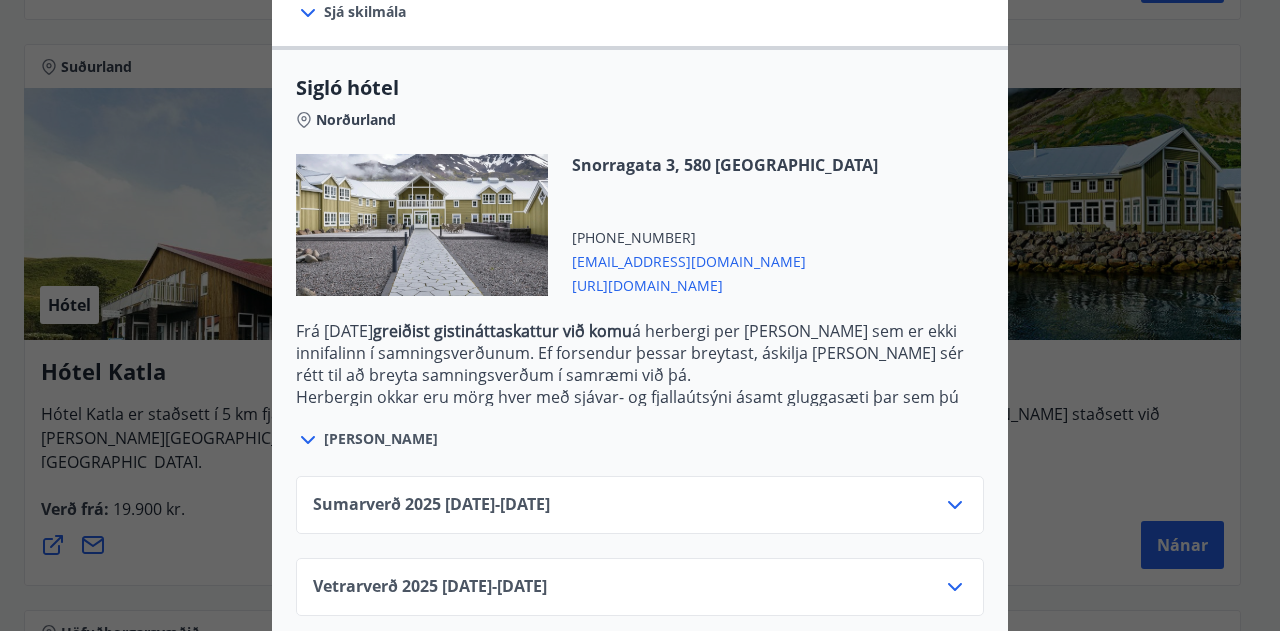 click on "Sumarverð [PHONE_NUMBER][DATE]  -  [DATE]" at bounding box center [640, 513] 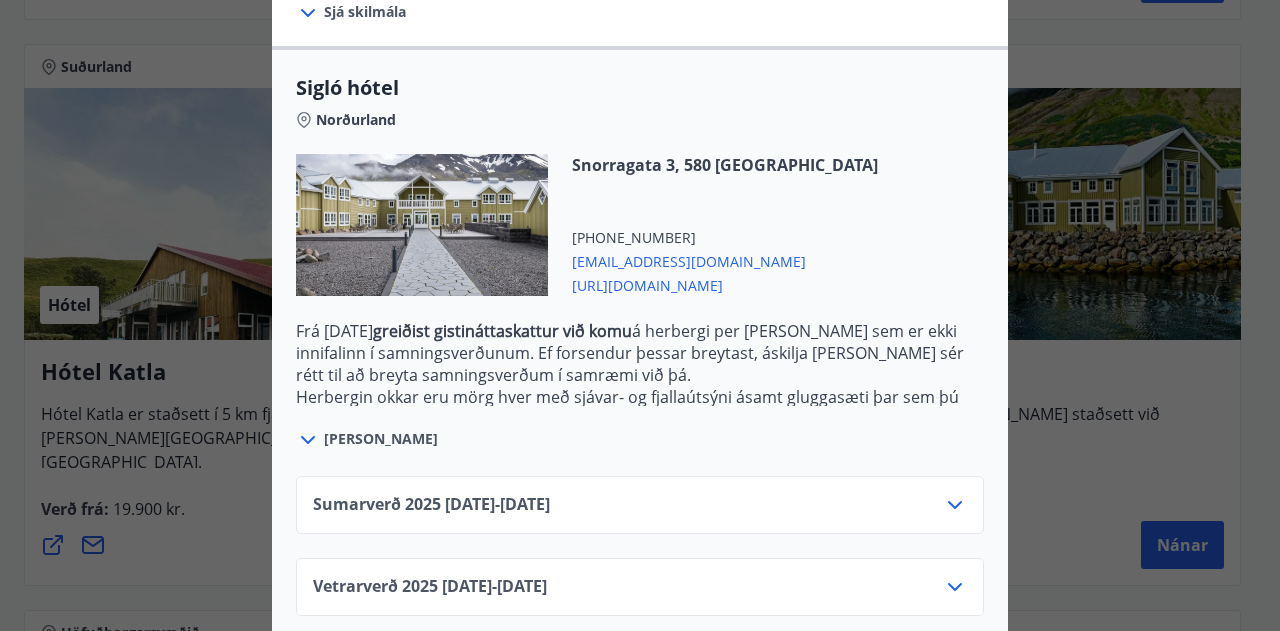 click on "Sumarverð [PHONE_NUMBER][DATE]  -  [DATE]" at bounding box center (640, 513) 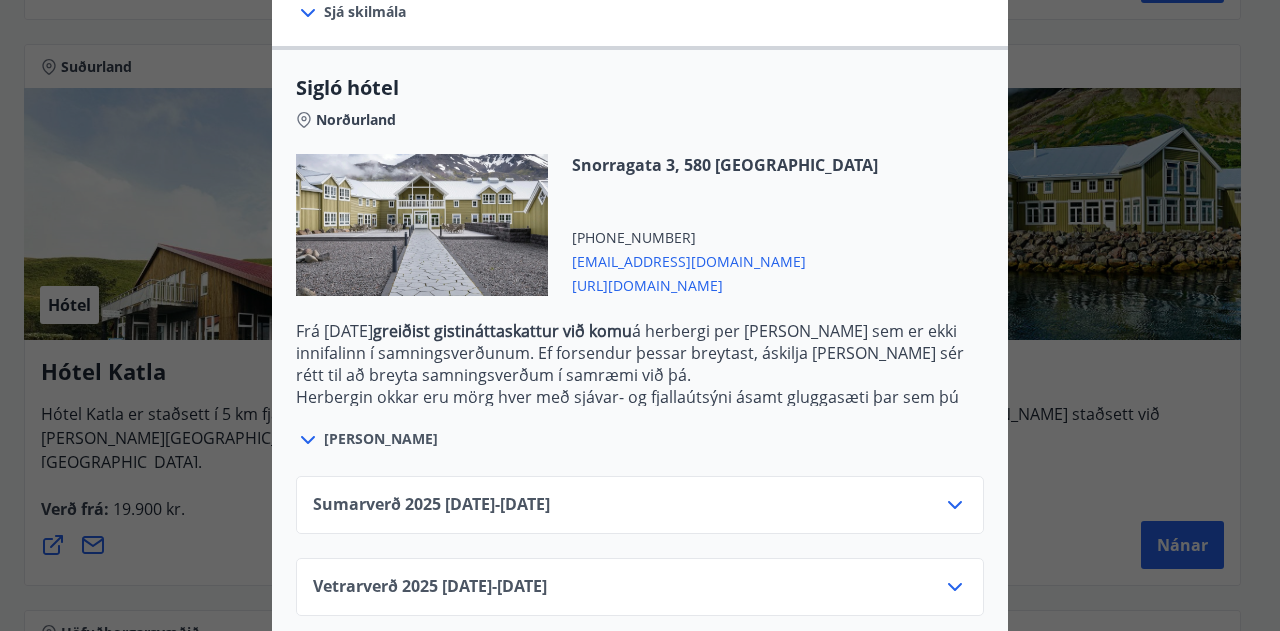 click 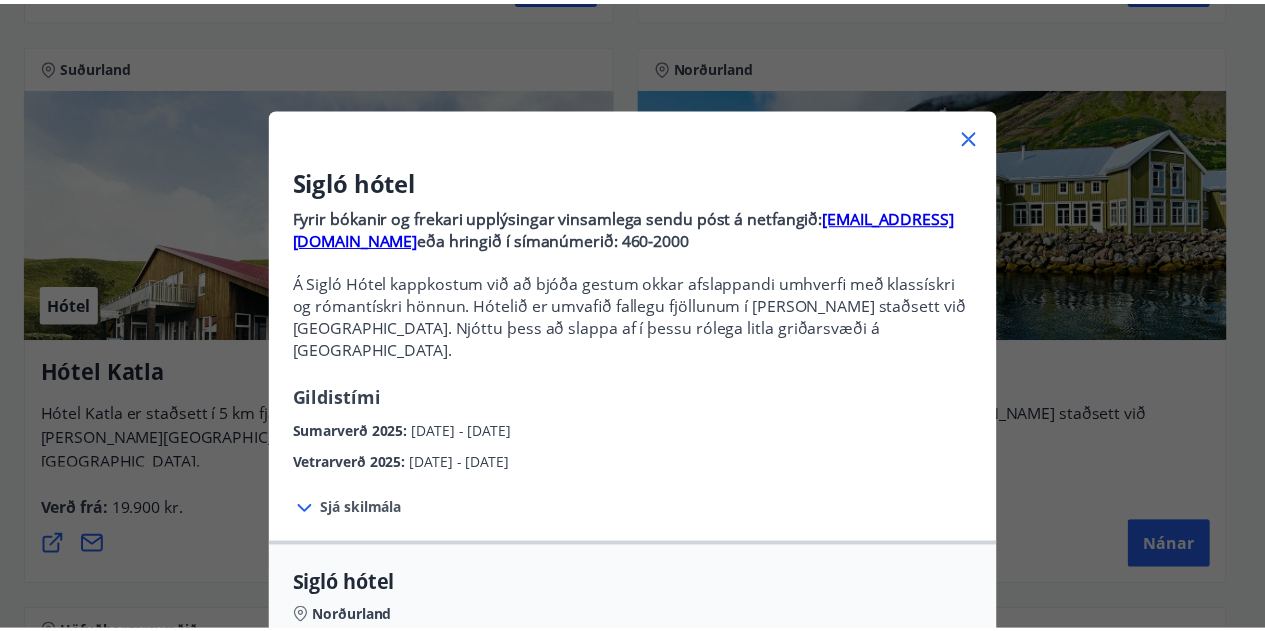 scroll, scrollTop: 0, scrollLeft: 0, axis: both 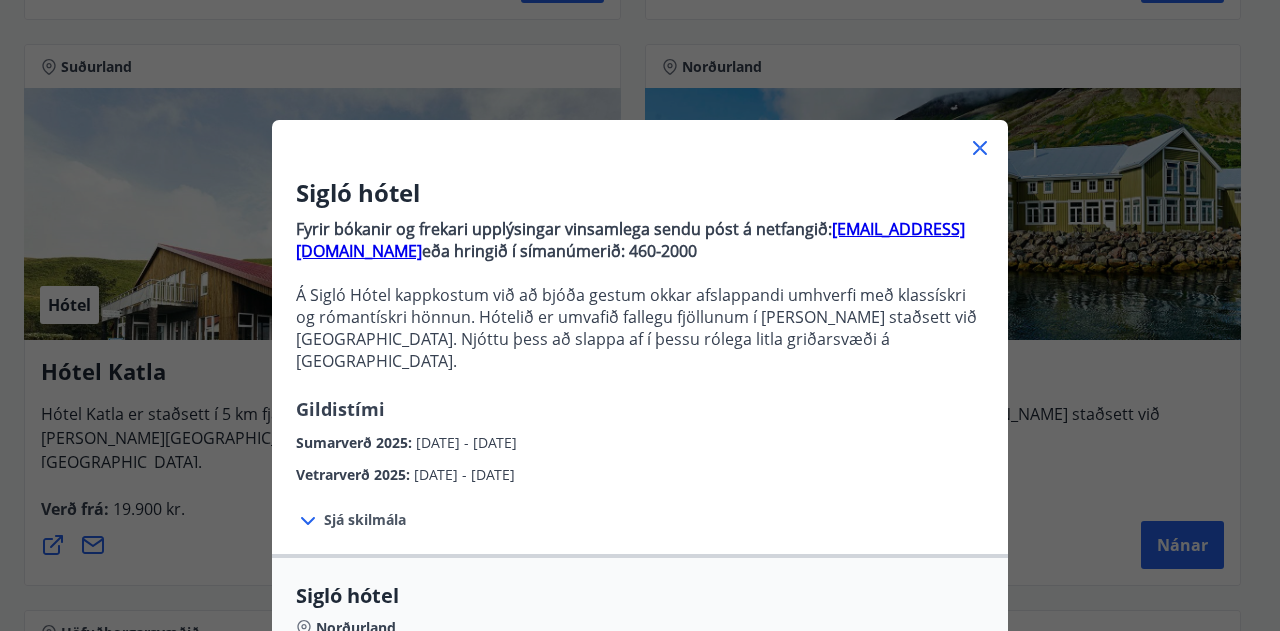 click 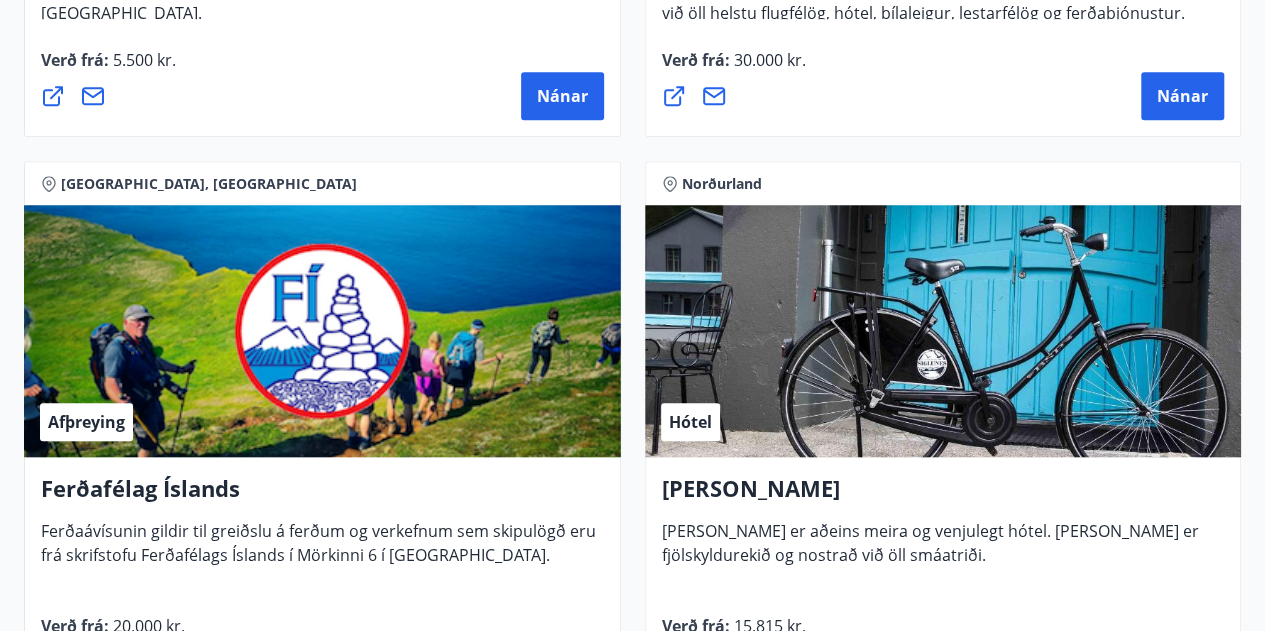 scroll, scrollTop: 0, scrollLeft: 0, axis: both 